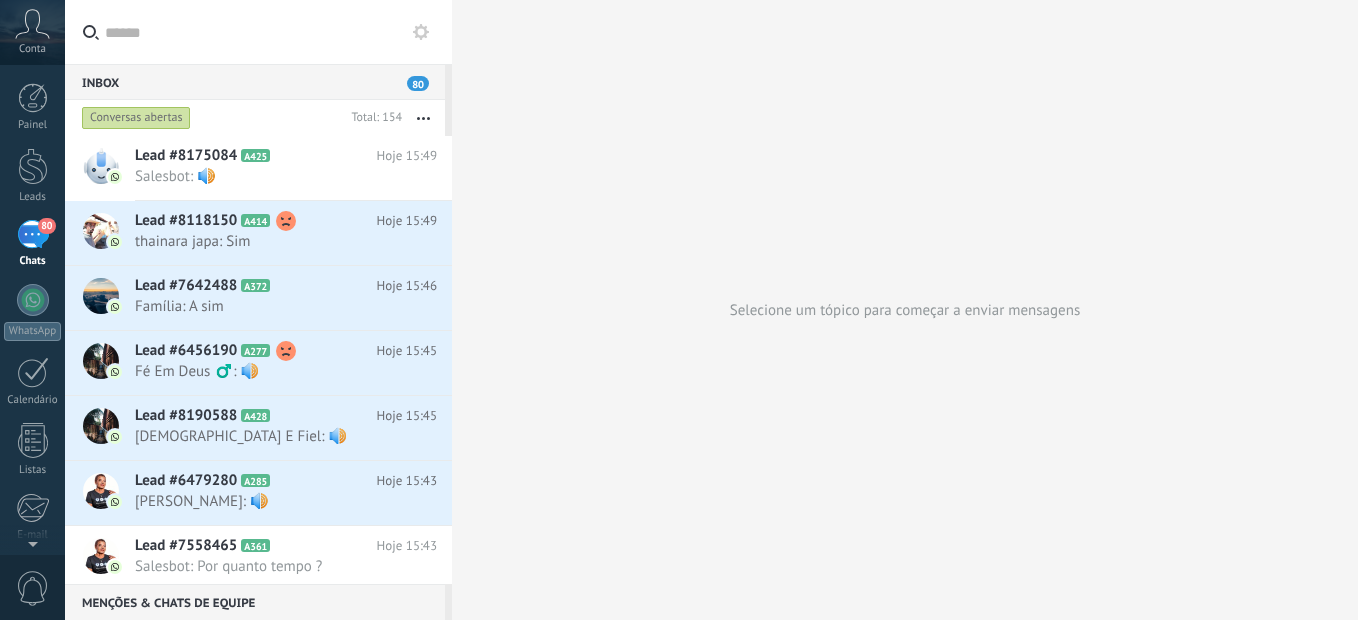 scroll, scrollTop: 0, scrollLeft: 0, axis: both 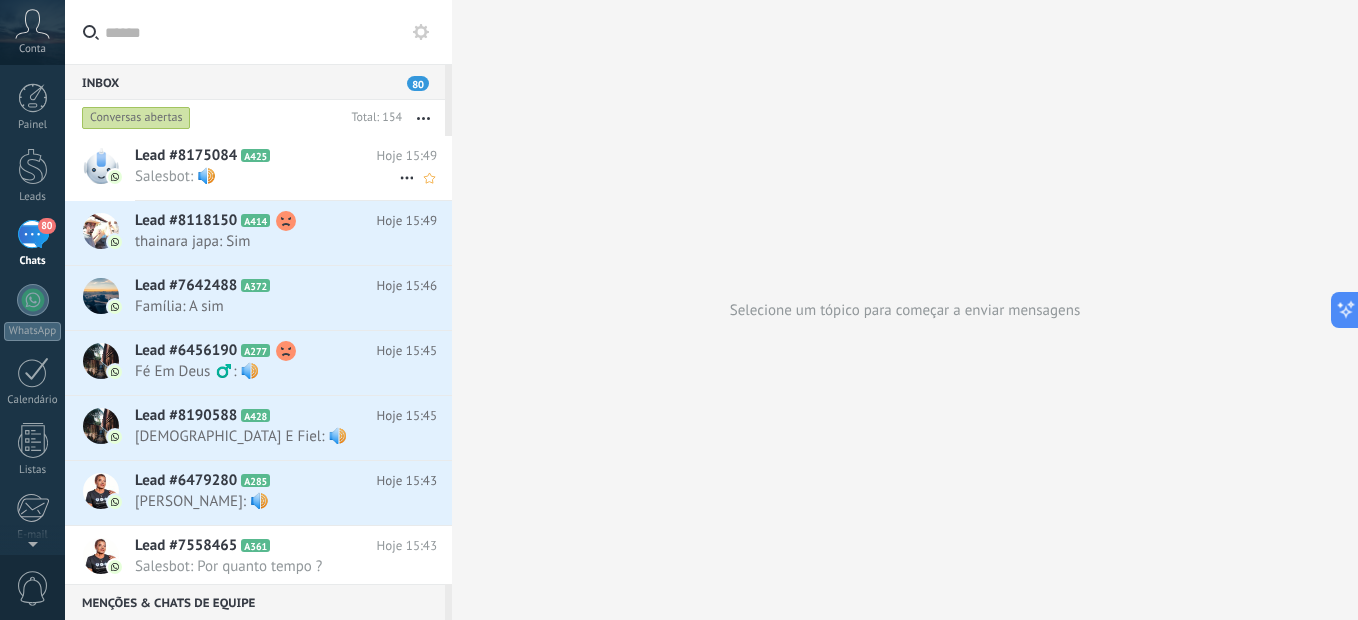 click on "Salesbot: 🔊" at bounding box center [267, 176] 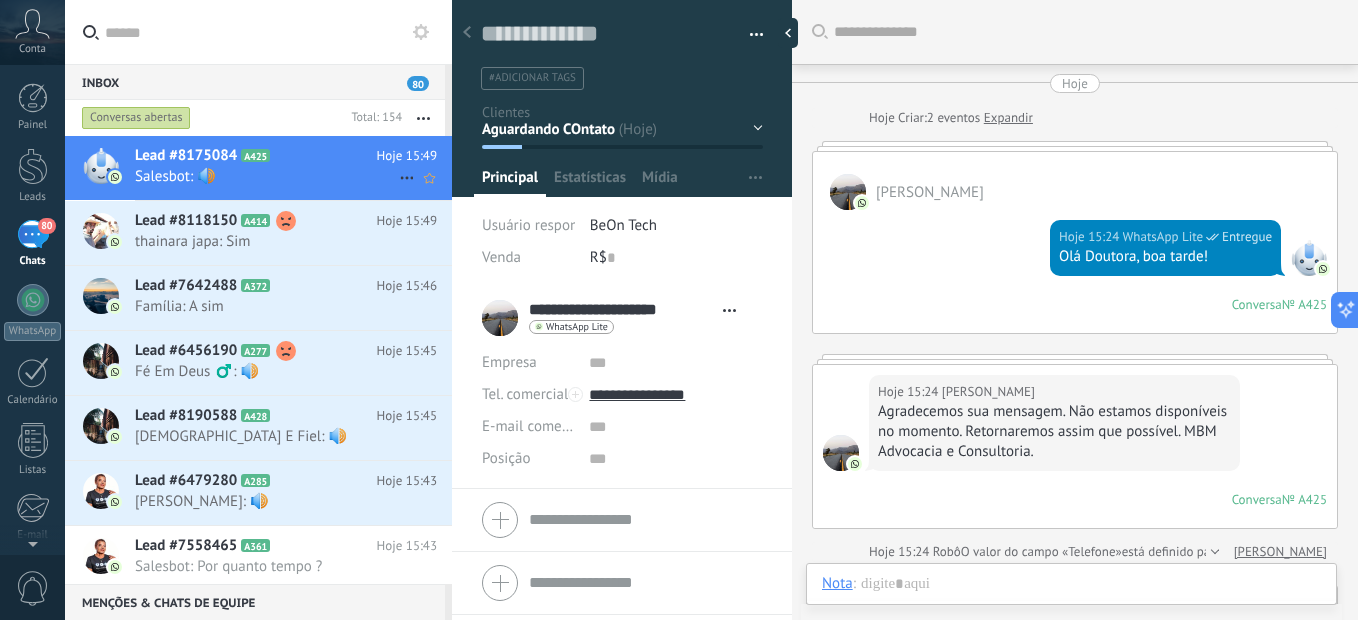 scroll, scrollTop: 1165, scrollLeft: 0, axis: vertical 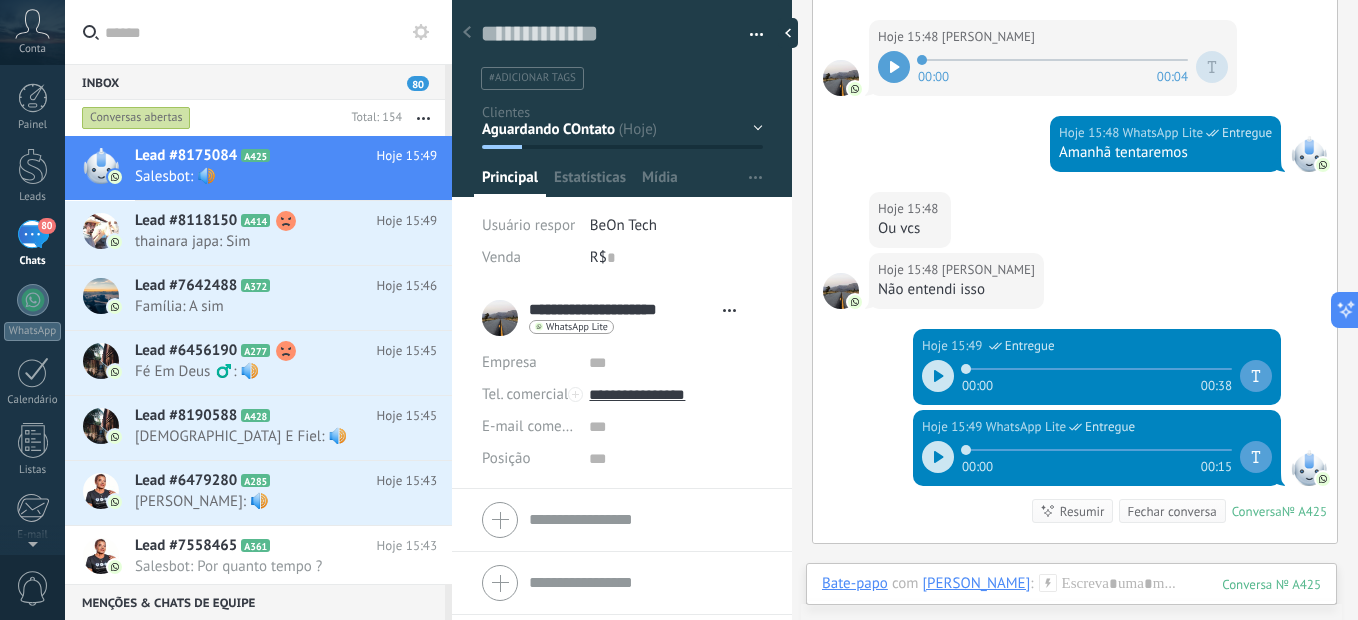 click on "Hoje 15:48 [PERSON_NAME]  00:00 00:04" at bounding box center (1075, 68) 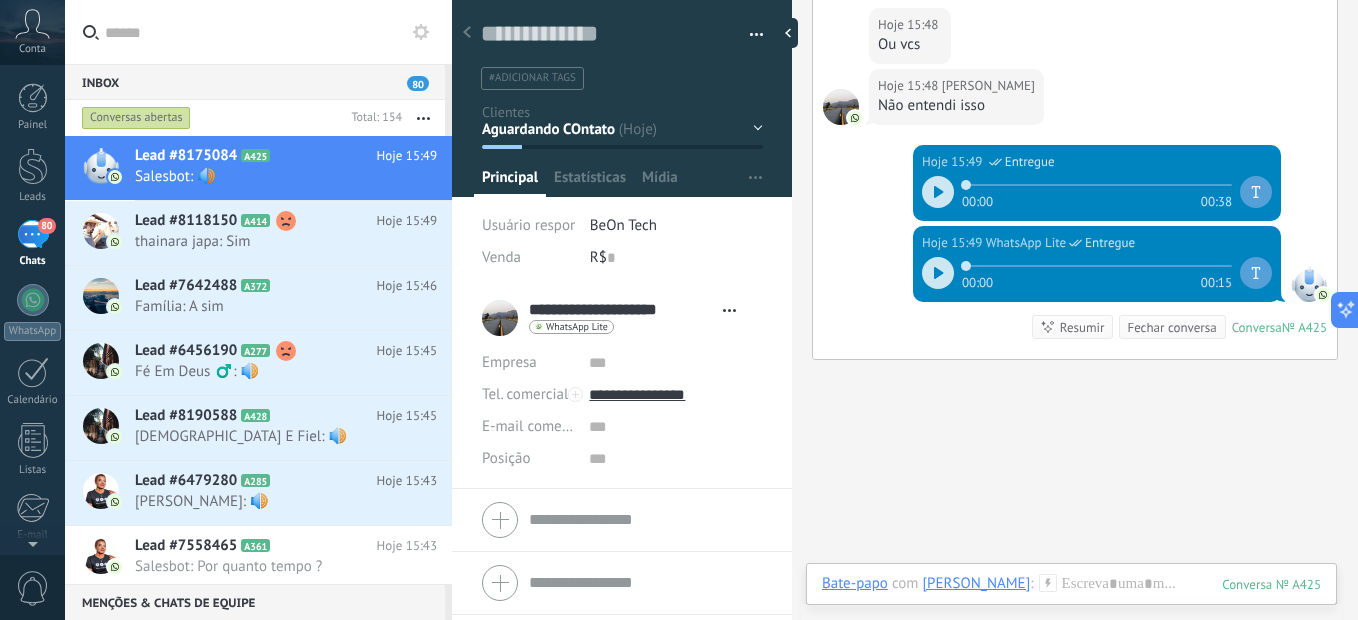 scroll, scrollTop: 1271, scrollLeft: 0, axis: vertical 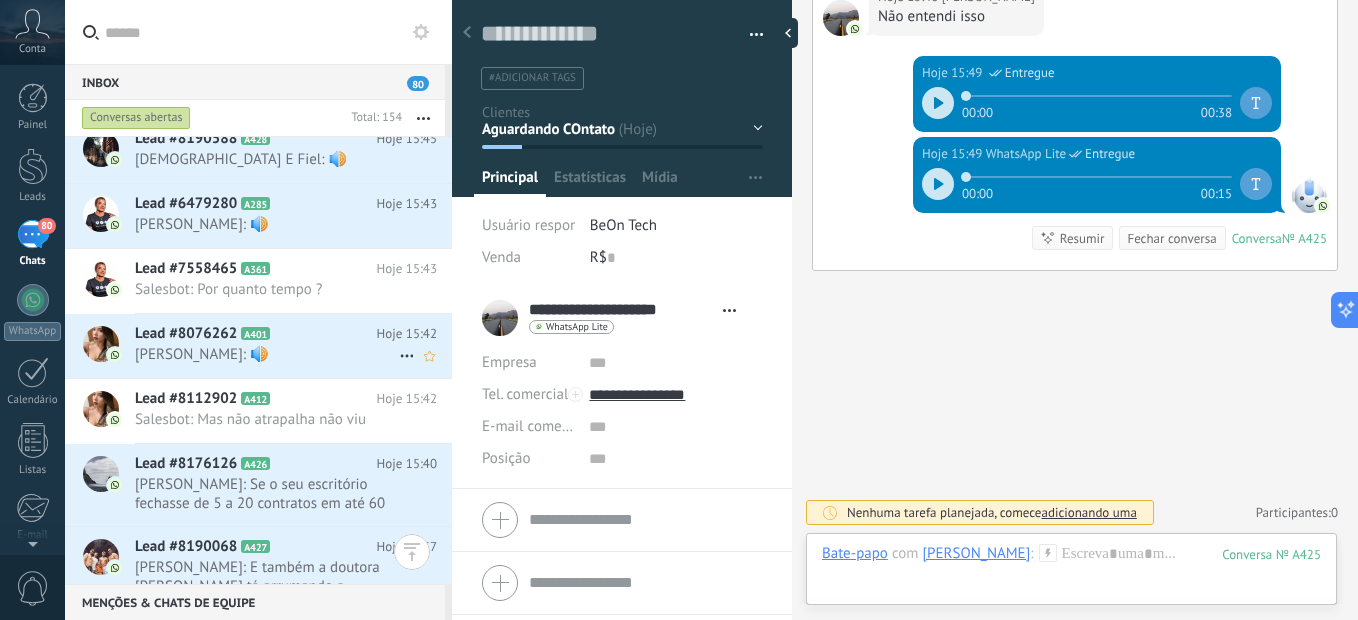click on "[PERSON_NAME]: 🔊" at bounding box center [267, 354] 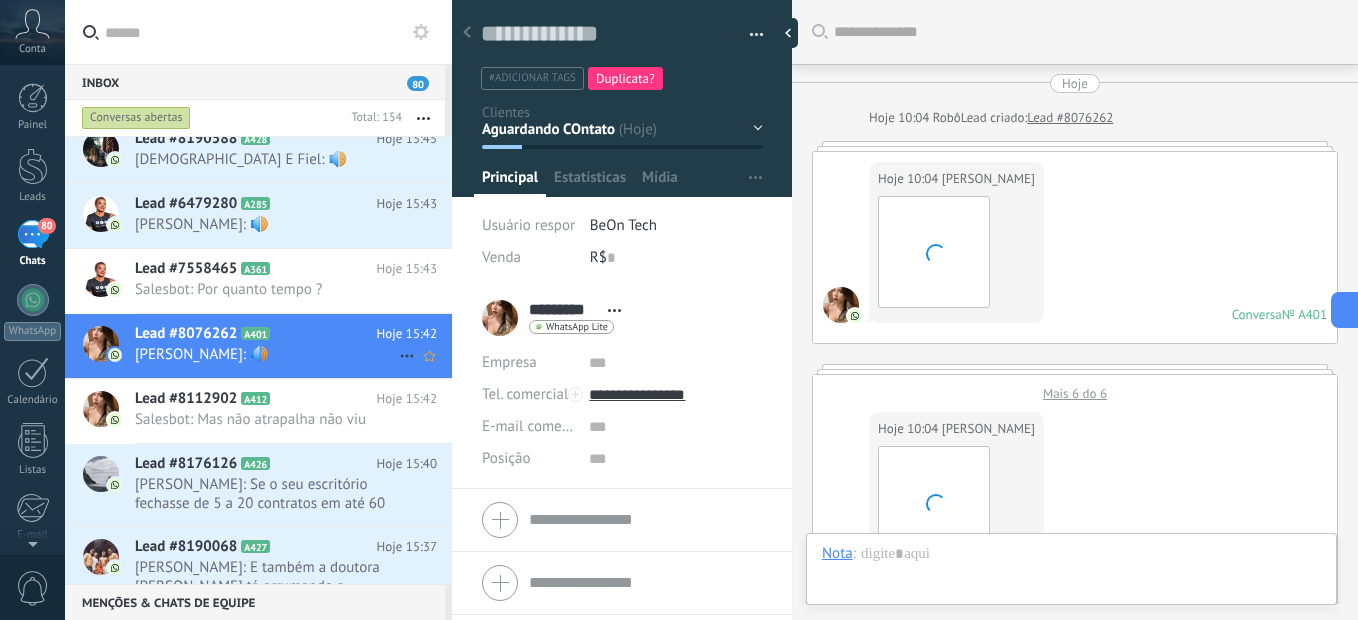 scroll, scrollTop: 30, scrollLeft: 0, axis: vertical 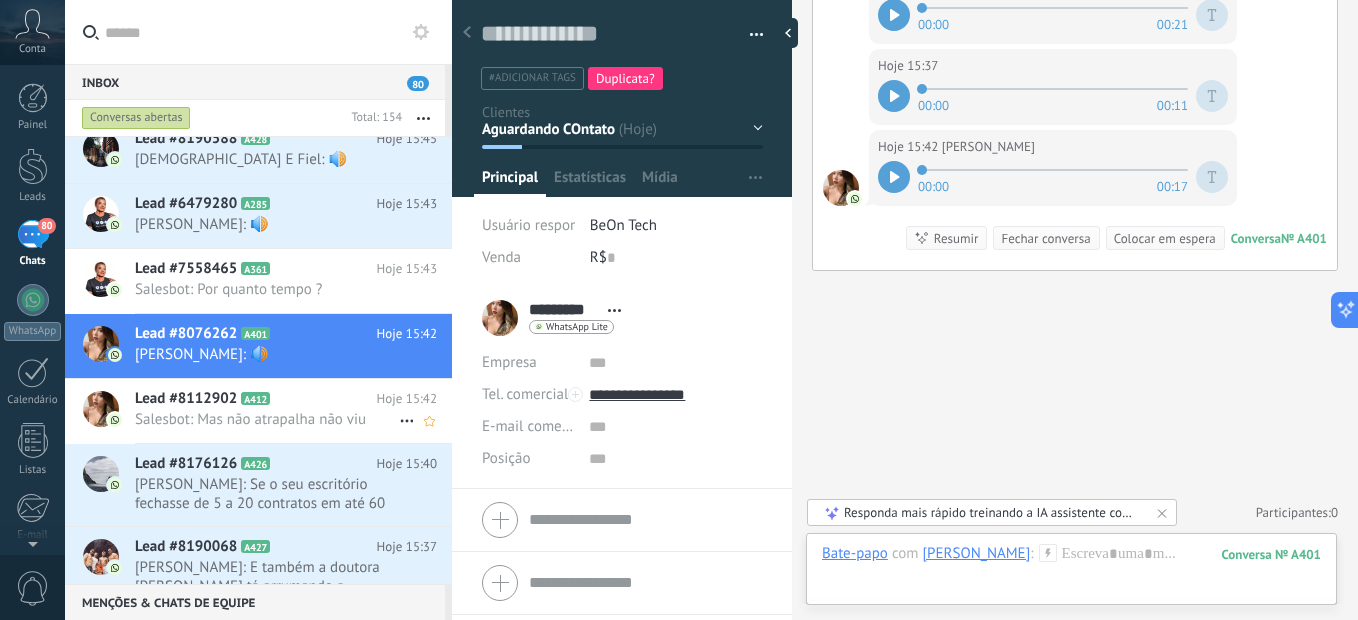 click on "A412" at bounding box center [255, 398] 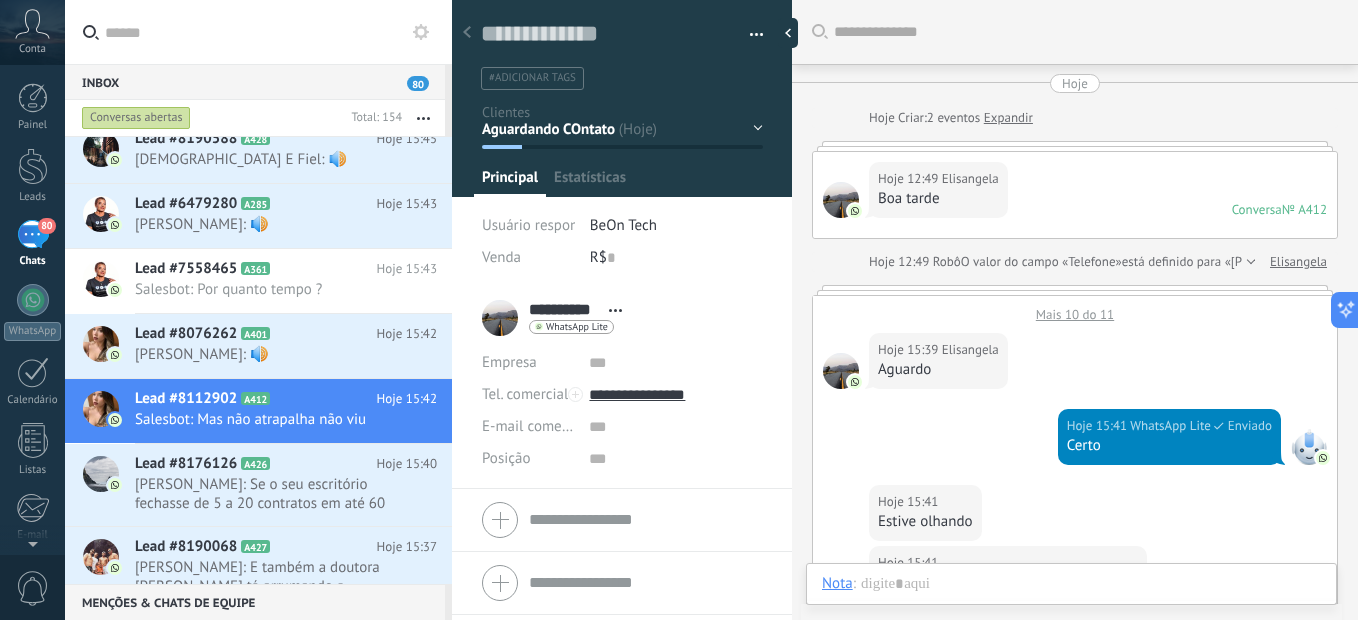 scroll, scrollTop: 30, scrollLeft: 0, axis: vertical 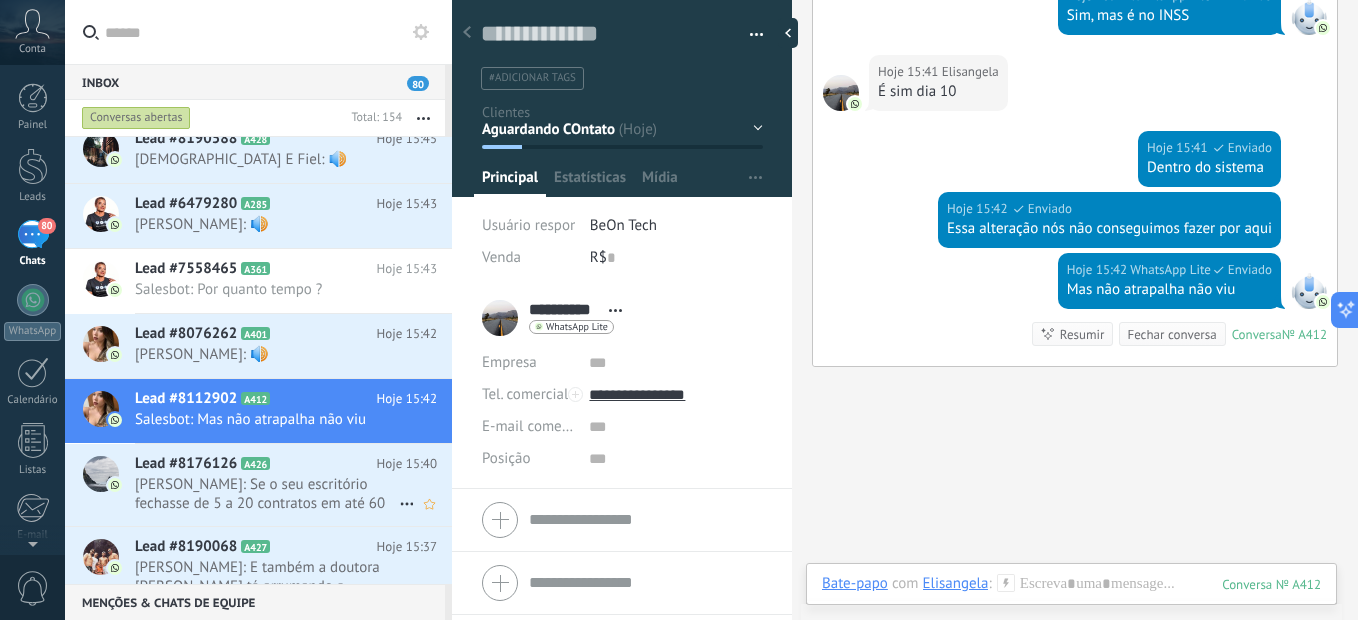 click on "[PERSON_NAME]: Se o seu escritório fechasse de
5 a 20 contratos em até 60 dias, isso impactaria seus resultados?
Esse é o t..." at bounding box center (267, 494) 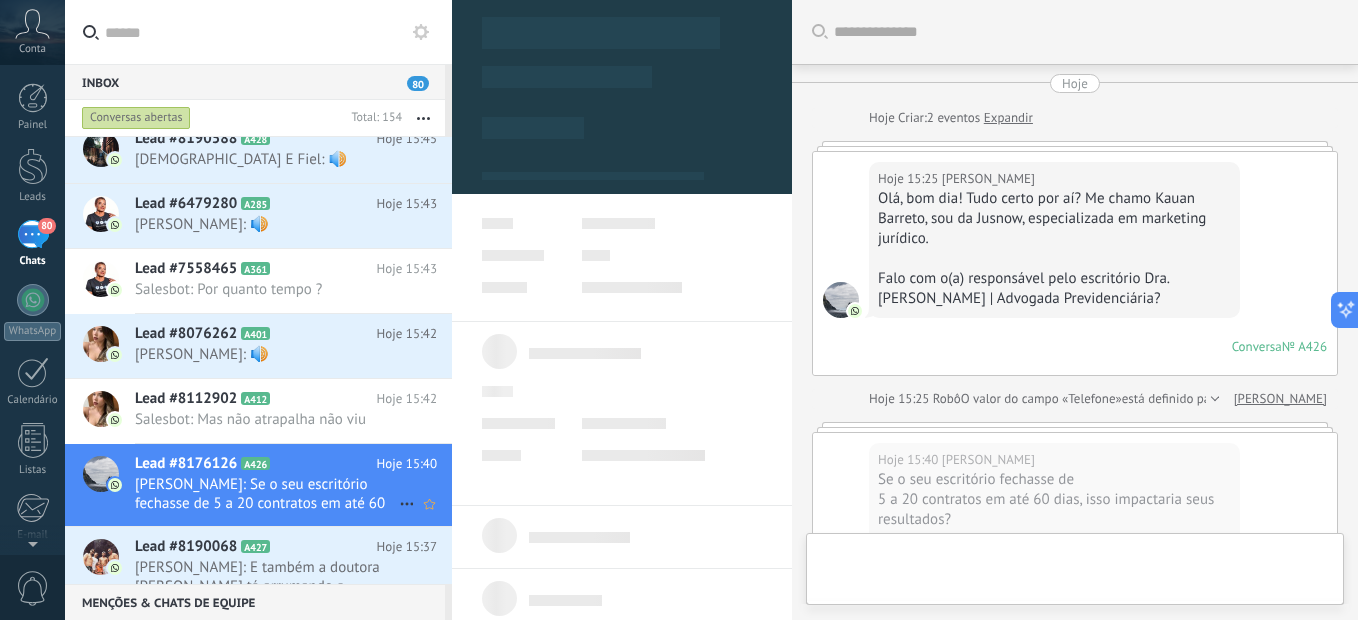 scroll, scrollTop: 333, scrollLeft: 0, axis: vertical 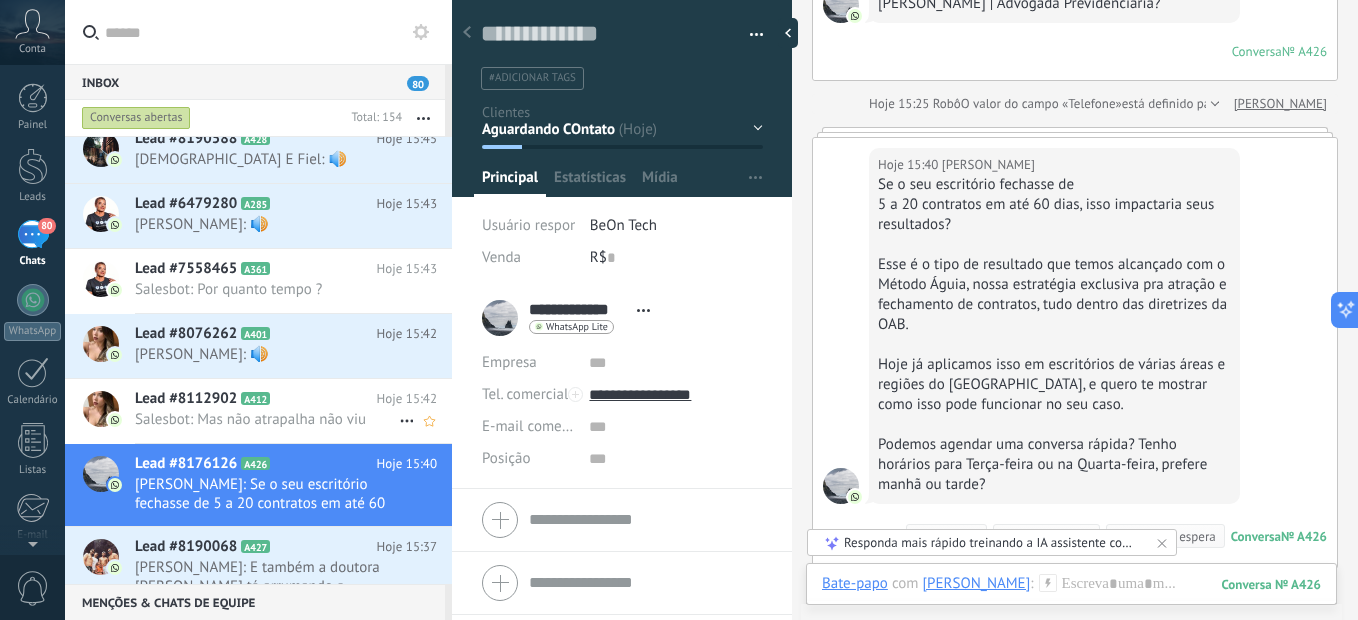 click on "Lead #8112902" at bounding box center [186, 399] 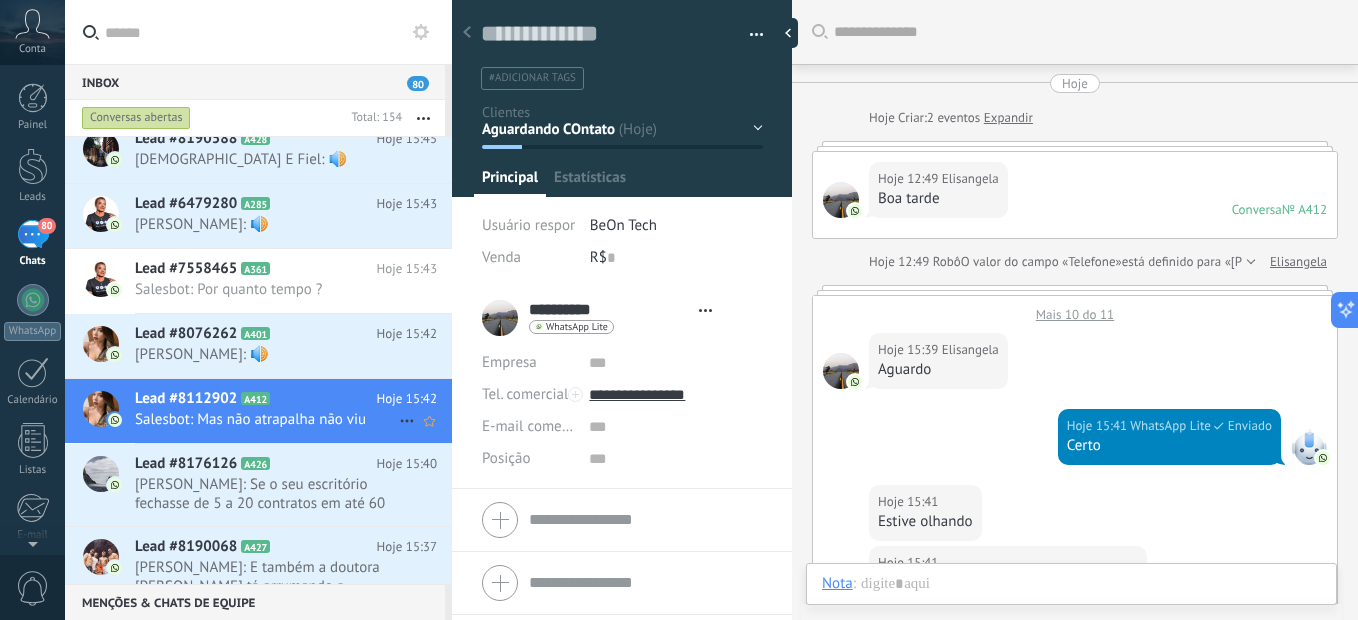 scroll, scrollTop: 704, scrollLeft: 0, axis: vertical 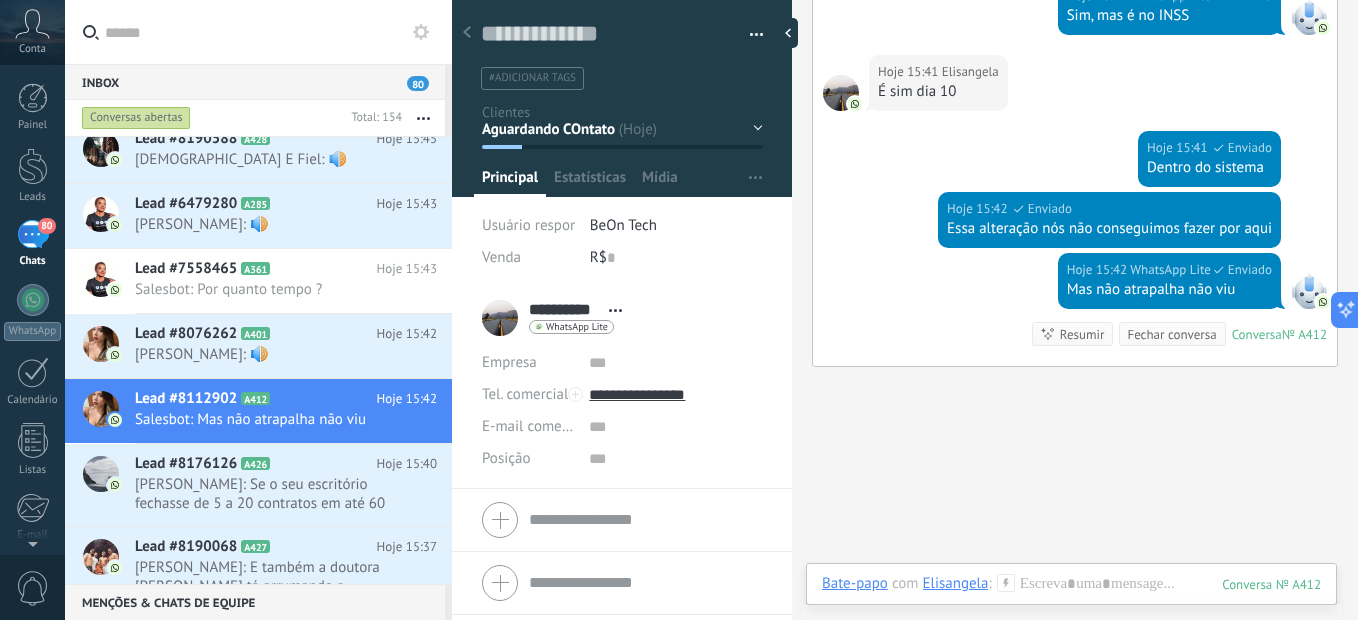 click on "Conta" at bounding box center (32, 32) 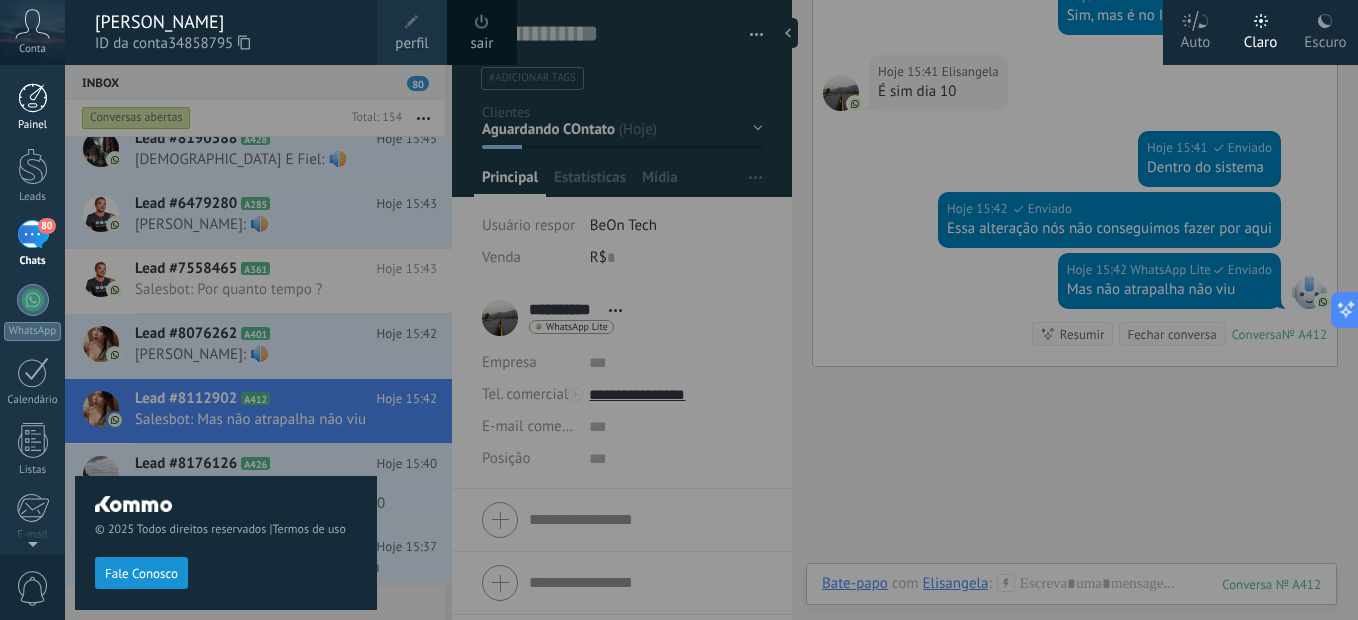 click at bounding box center (33, 98) 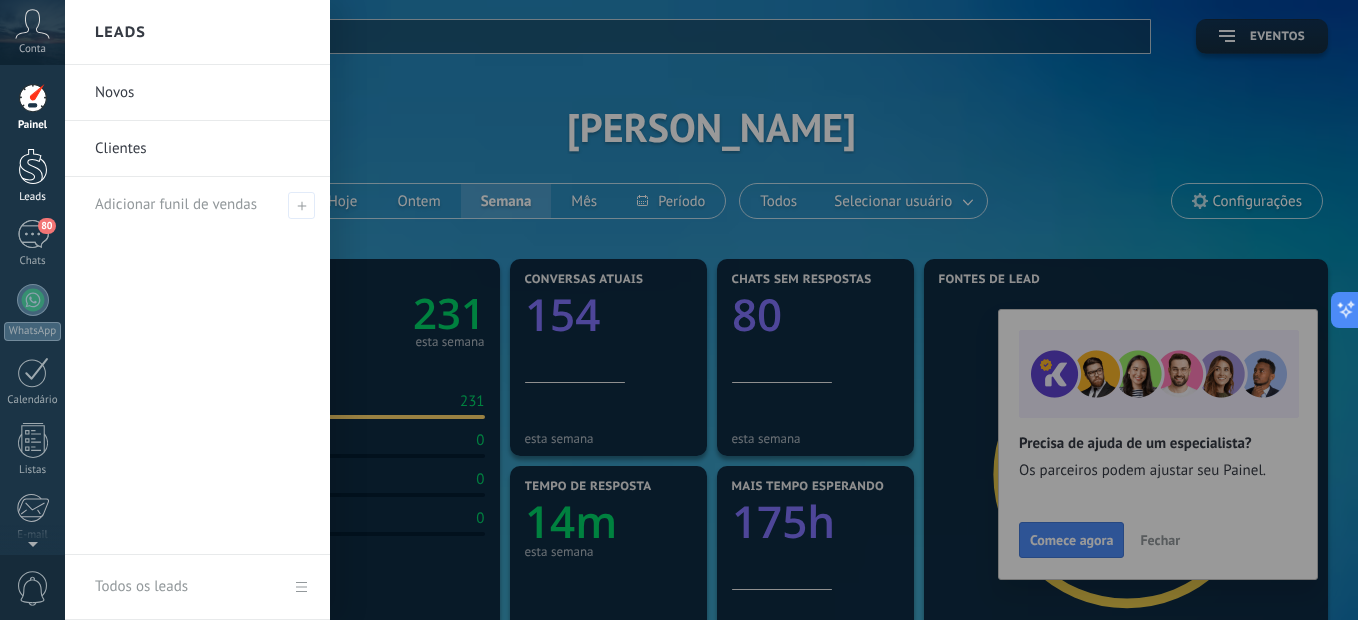 click at bounding box center (33, 166) 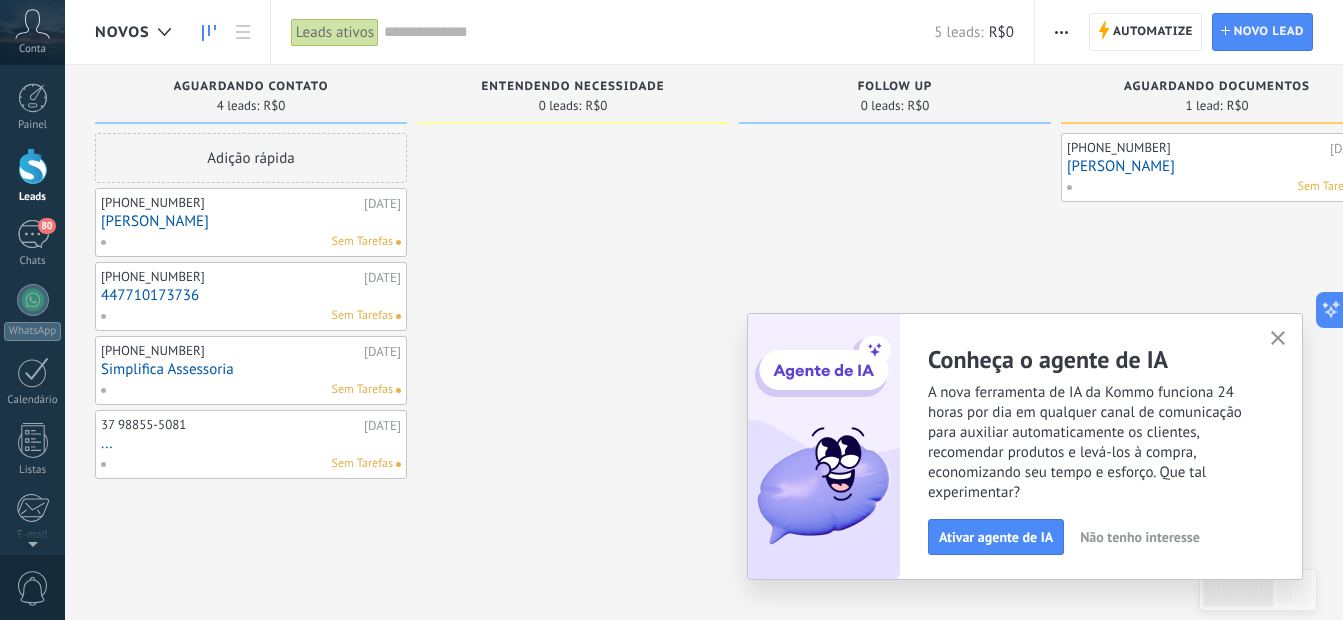 click on "[PERSON_NAME]" at bounding box center (251, 221) 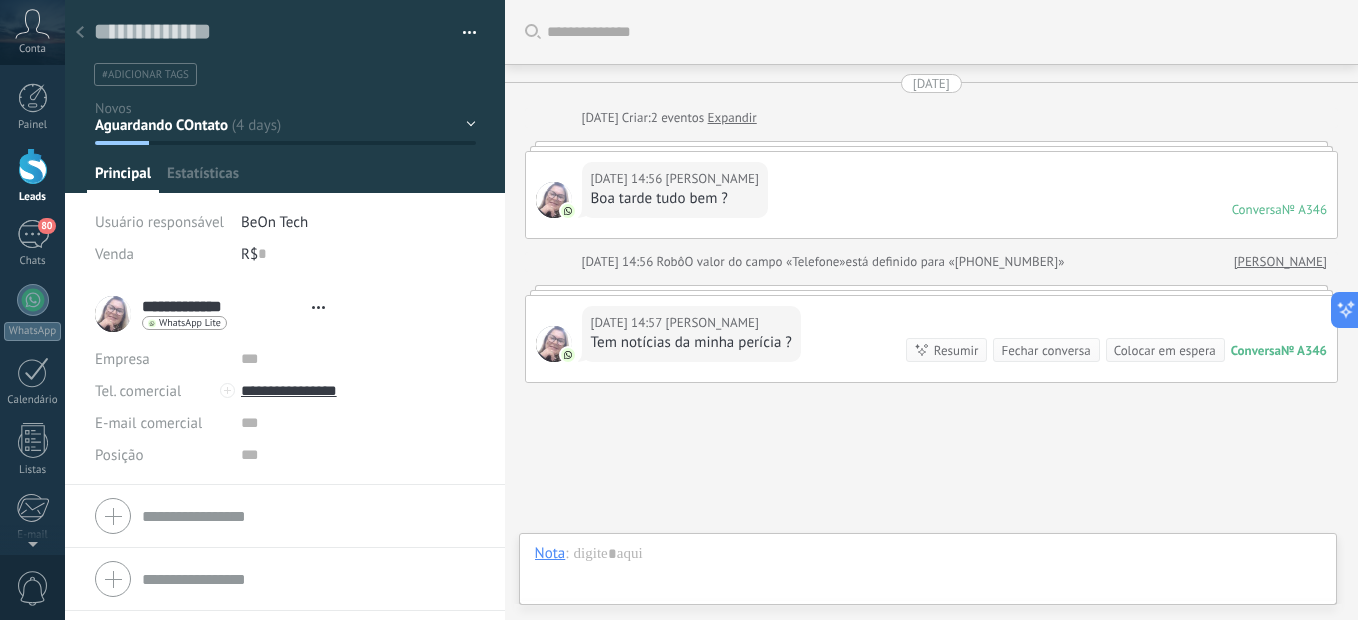 scroll, scrollTop: 112, scrollLeft: 0, axis: vertical 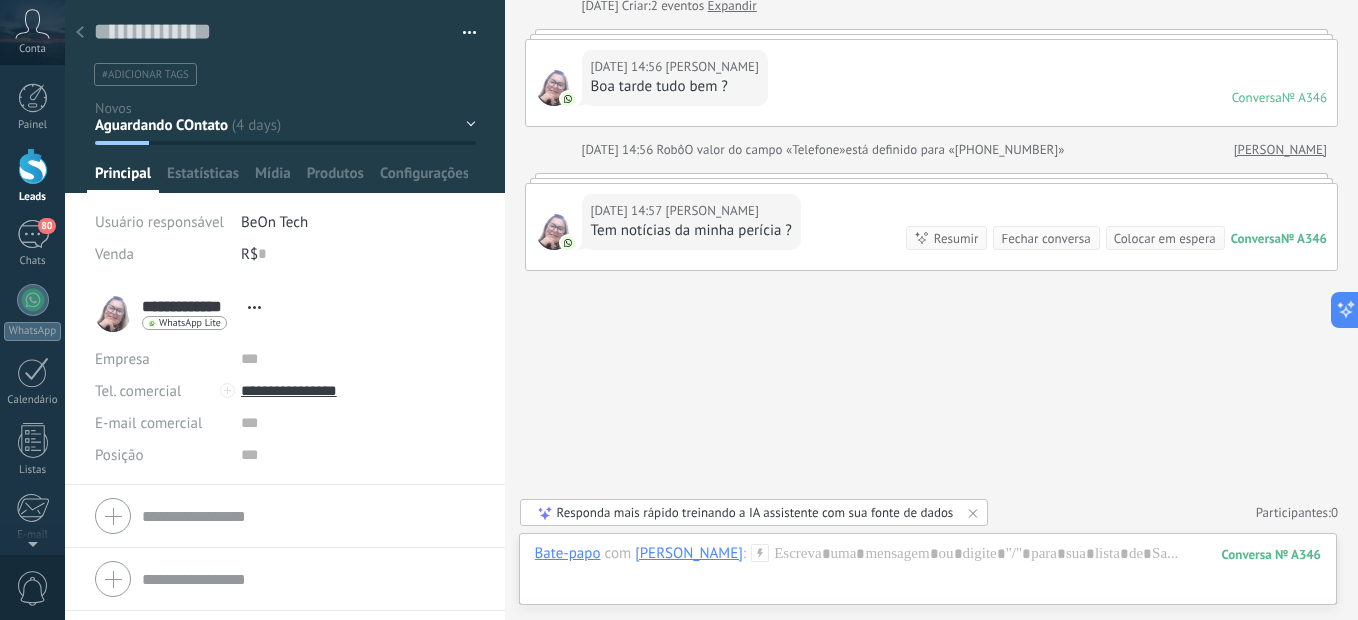 click on "Tem notícias da minha perícia ?" at bounding box center (691, 231) 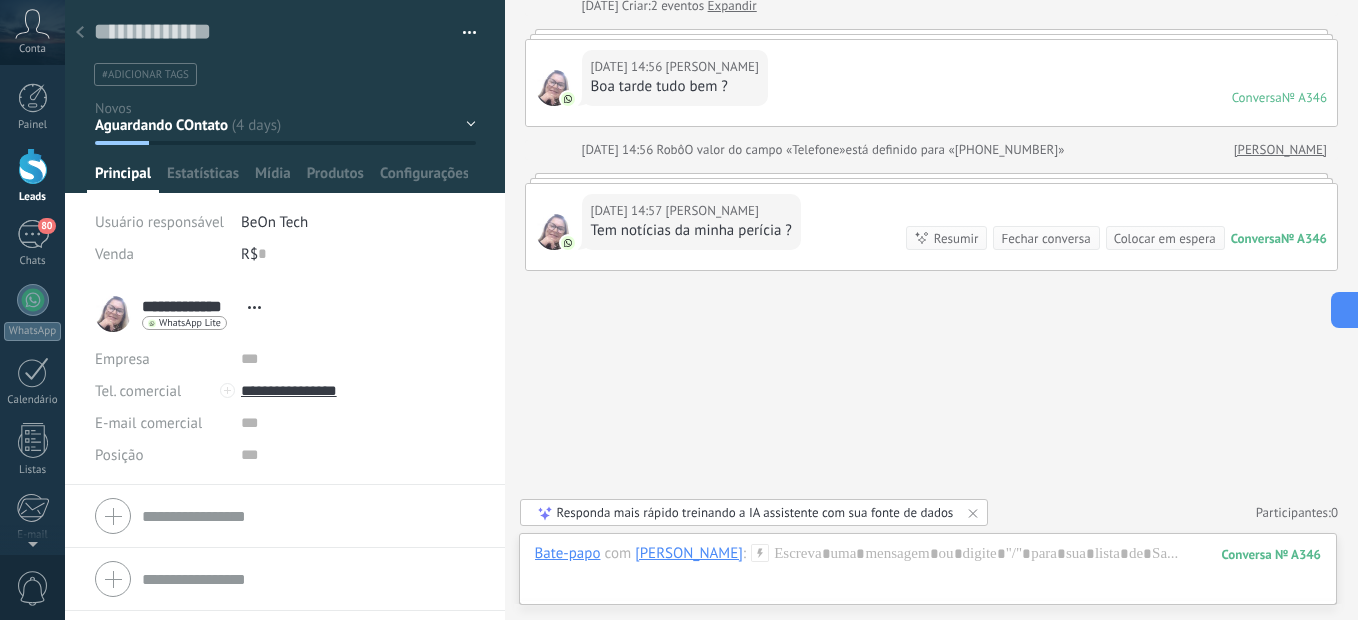 click on "[DATE] 14:57 Tânia Pedroso  Tem notícias da minha perícia ? Conversa  № A346 Conversa № A346 Resumir Resumir Fechar conversa Colocar em espera" at bounding box center [931, 227] 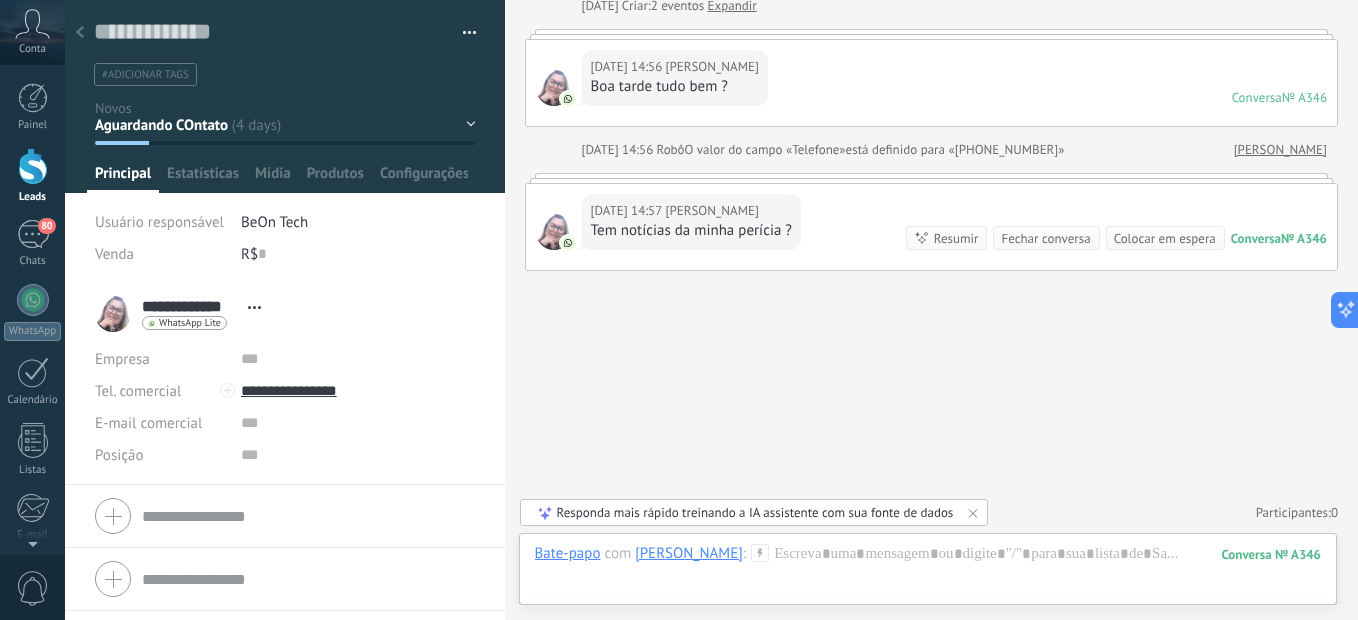 click on "[DATE] 14:57 Tânia Pedroso  Tem notícias da minha perícia ? Conversa  № A346 Conversa № A346 Resumir Resumir Fechar conversa Colocar em espera" at bounding box center [931, 227] 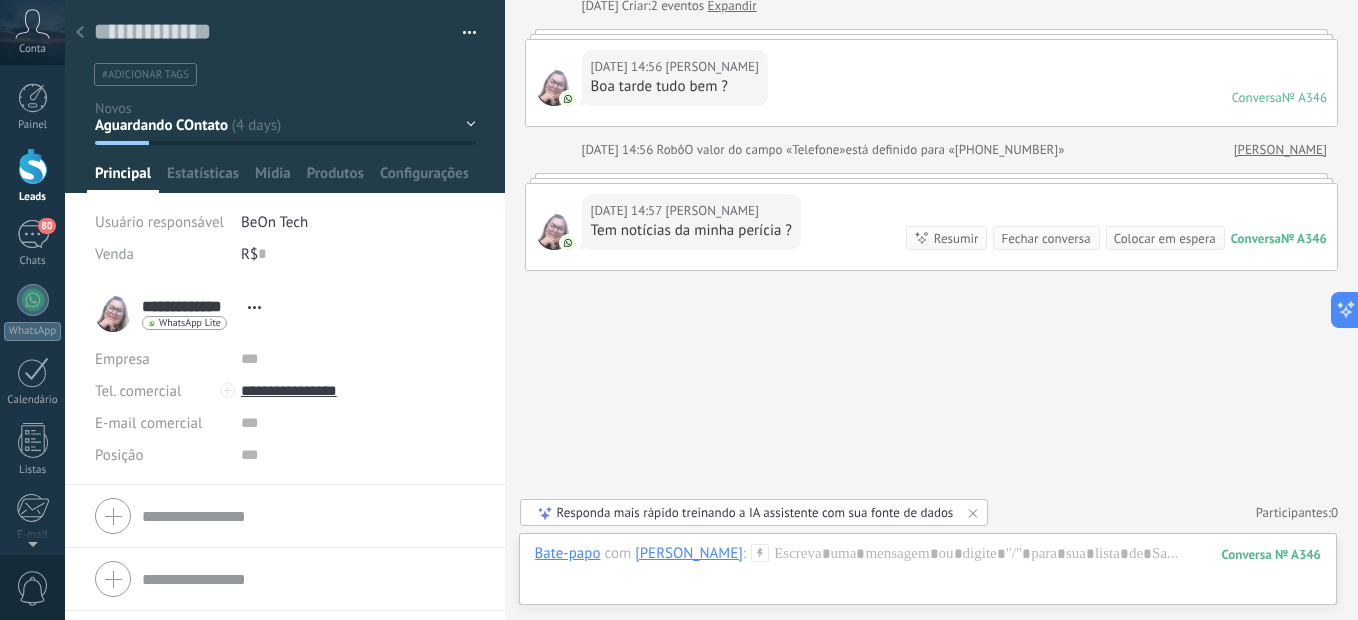 click on "[DATE] 14:57 [PERSON_NAME]" at bounding box center (691, 211) 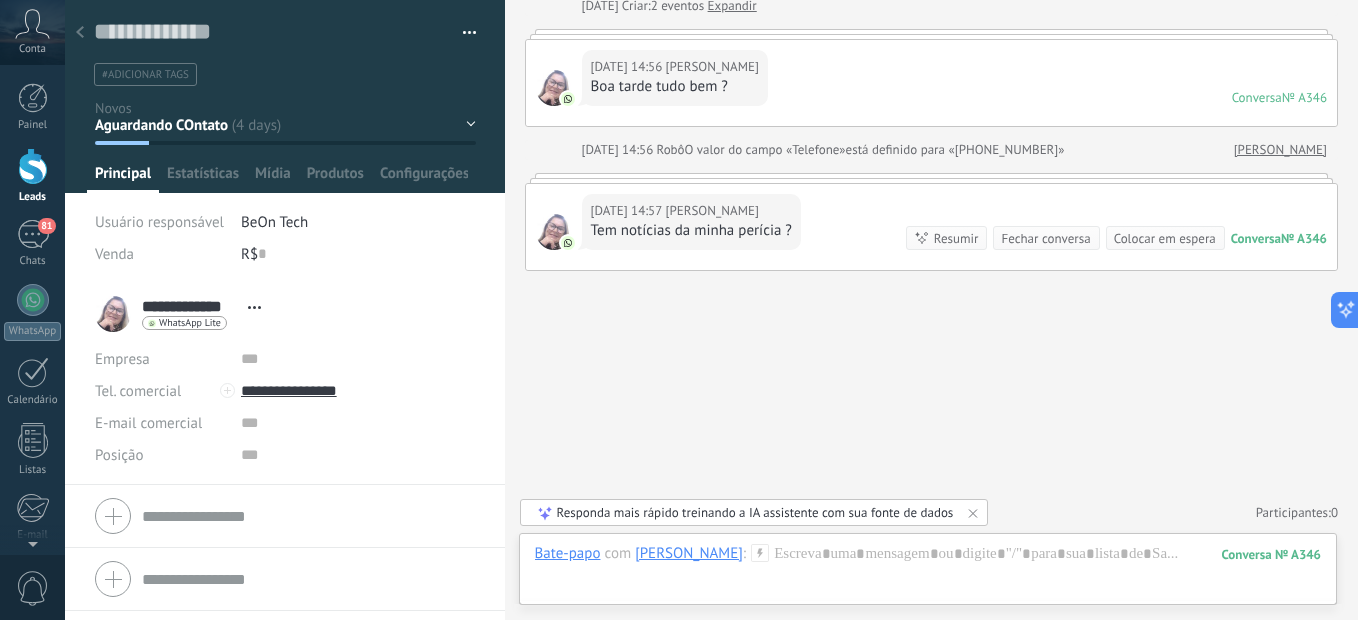 click on "[DATE] 14:56 [PERSON_NAME]  Boa tarde tudo bem ? Conversa  № A346 Conversa № A346" at bounding box center (931, 83) 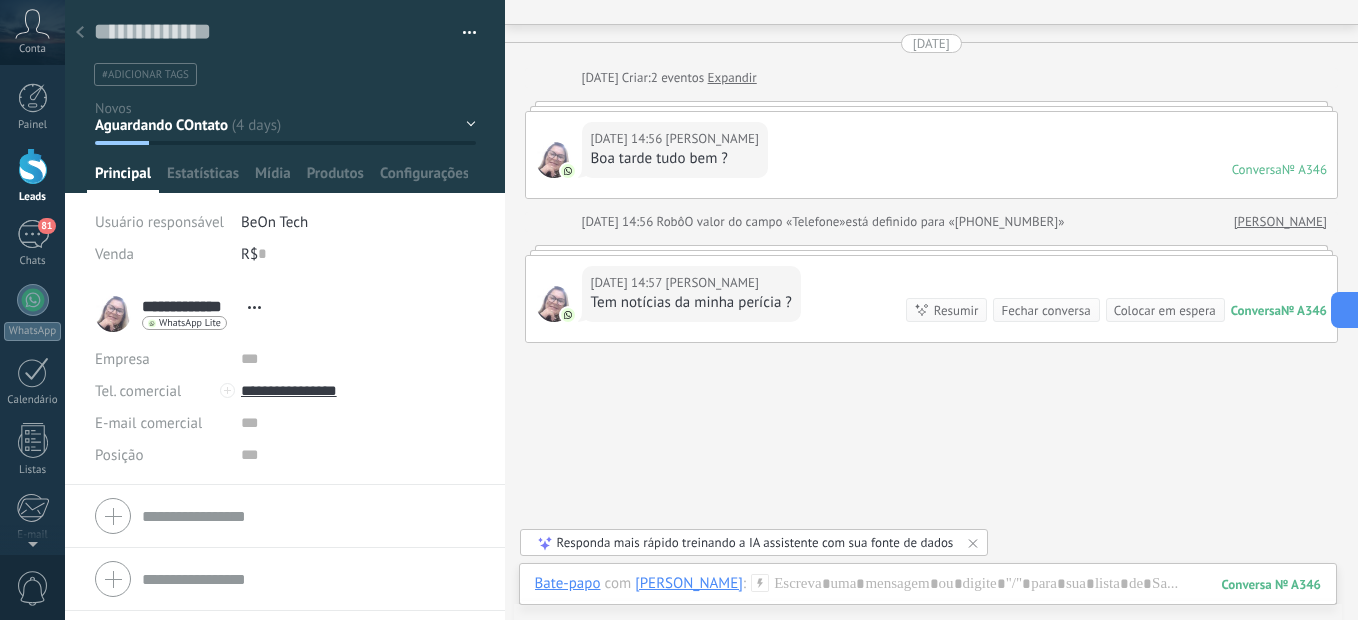 scroll, scrollTop: 0, scrollLeft: 0, axis: both 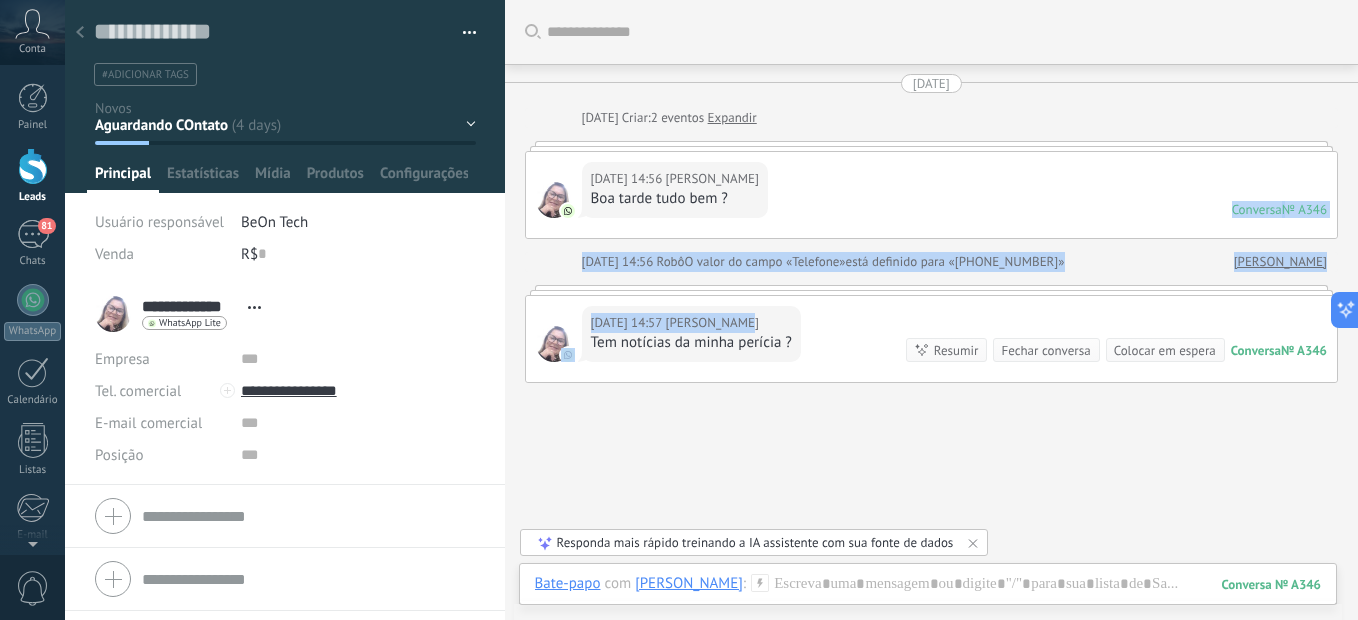 drag, startPoint x: 760, startPoint y: 205, endPoint x: 770, endPoint y: 293, distance: 88.56636 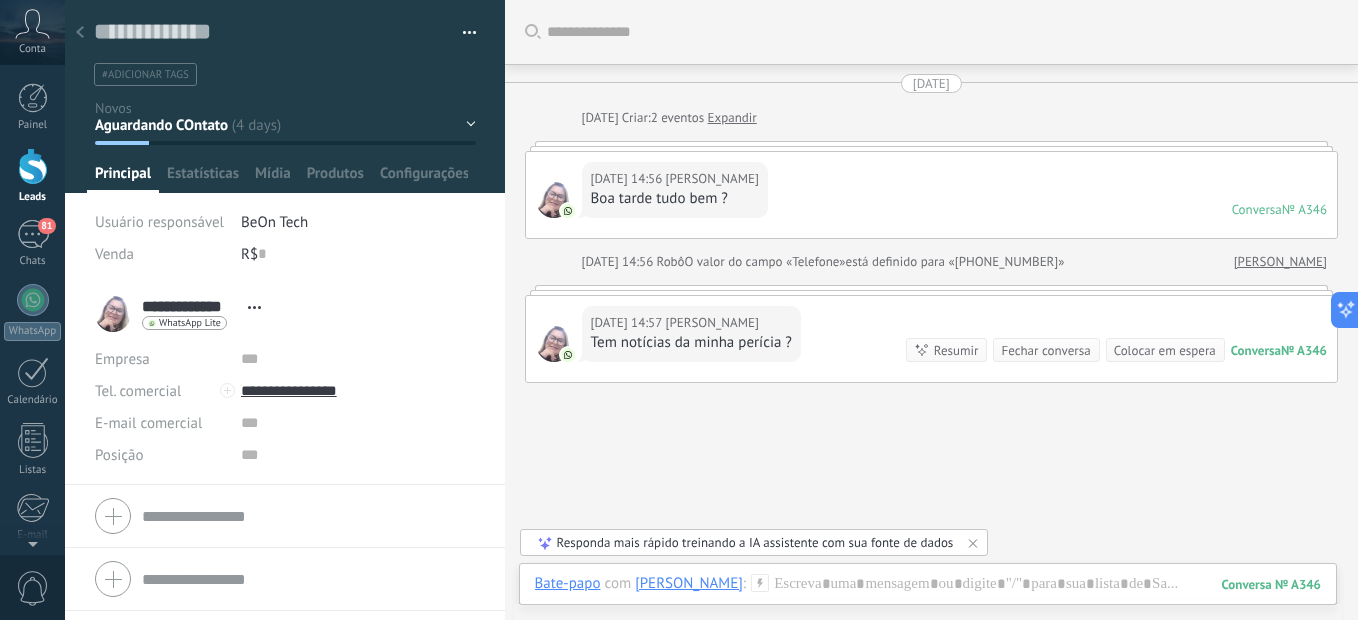 click on "[DATE] 14:57 Tânia Pedroso  Tem notícias da minha perícia ? Conversa  № A346 Conversa № A346 Resumir Resumir Fechar conversa Colocar em espera" at bounding box center [931, 339] 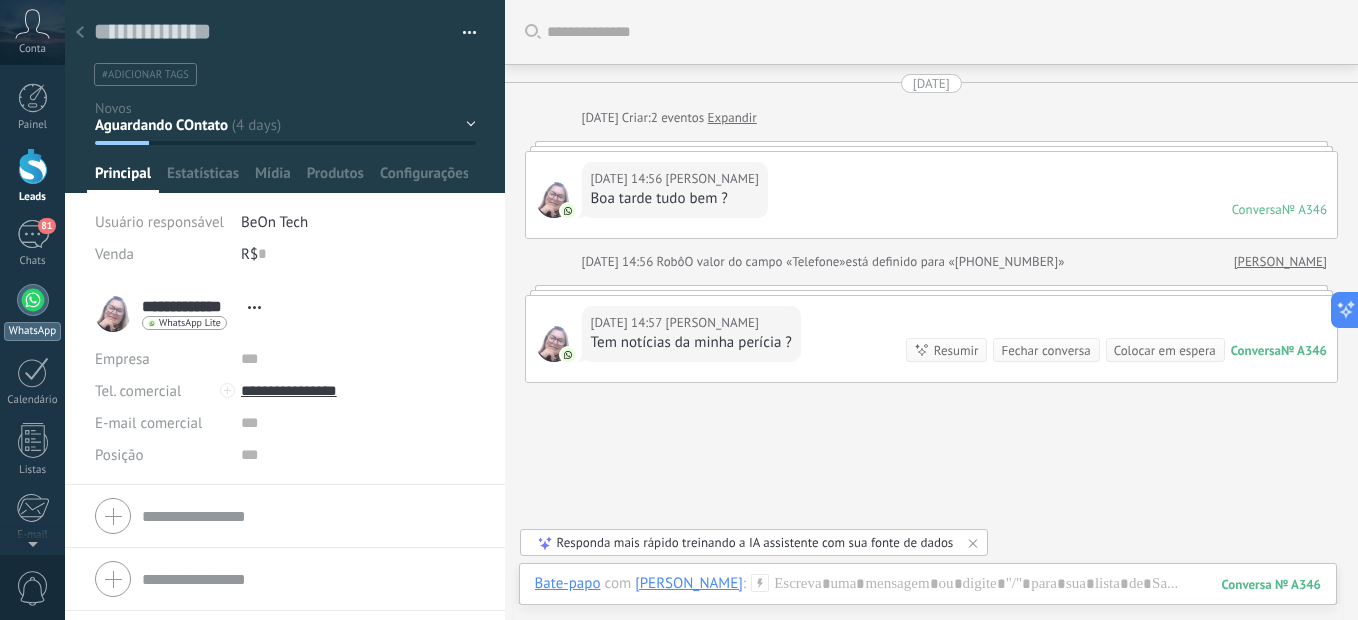 click on "WhatsApp" at bounding box center (32, 331) 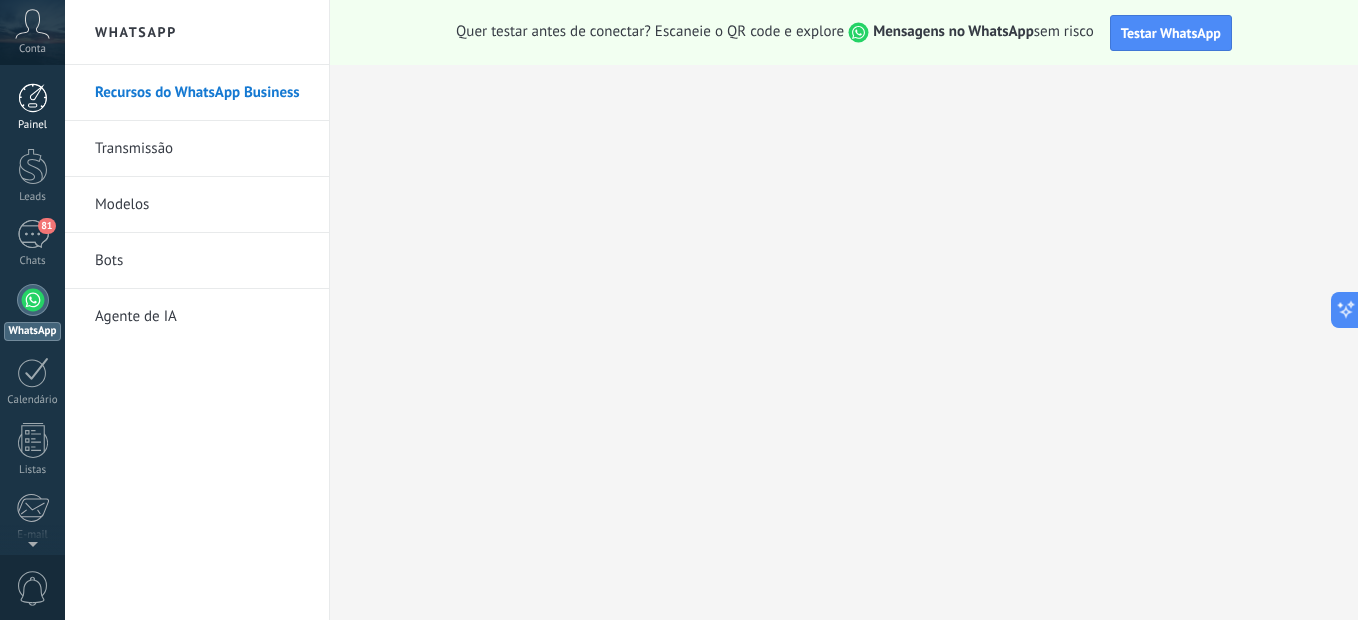 click at bounding box center (33, 98) 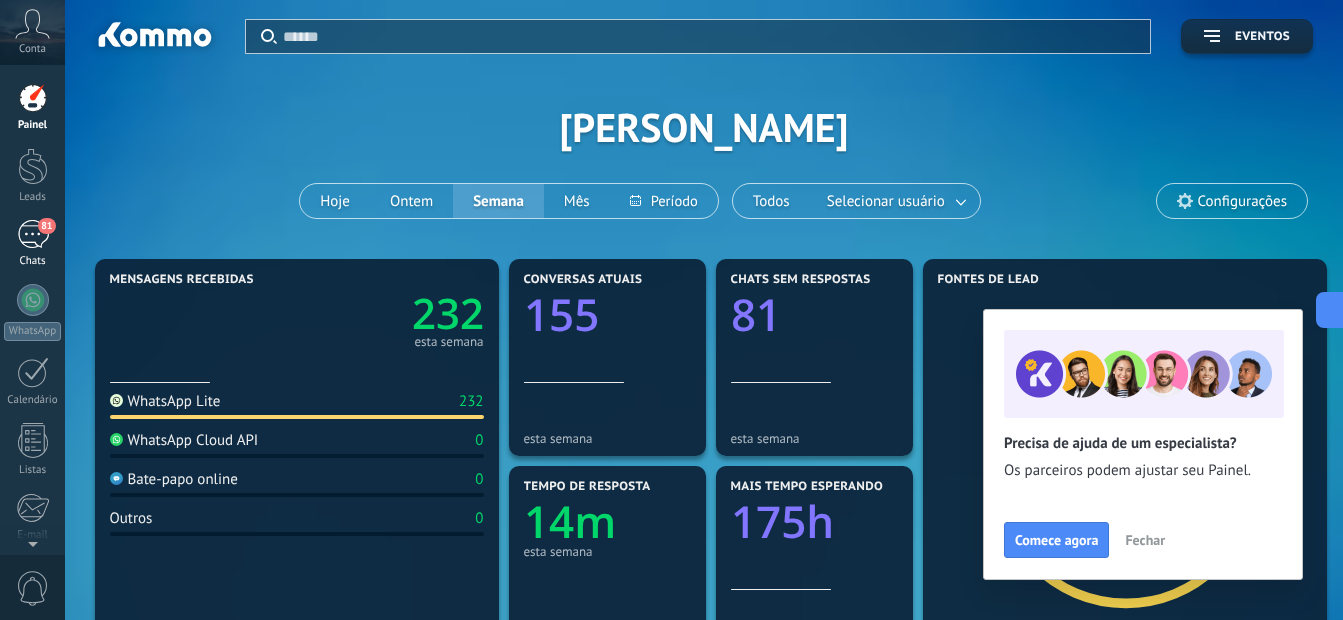 click on "81" at bounding box center (33, 234) 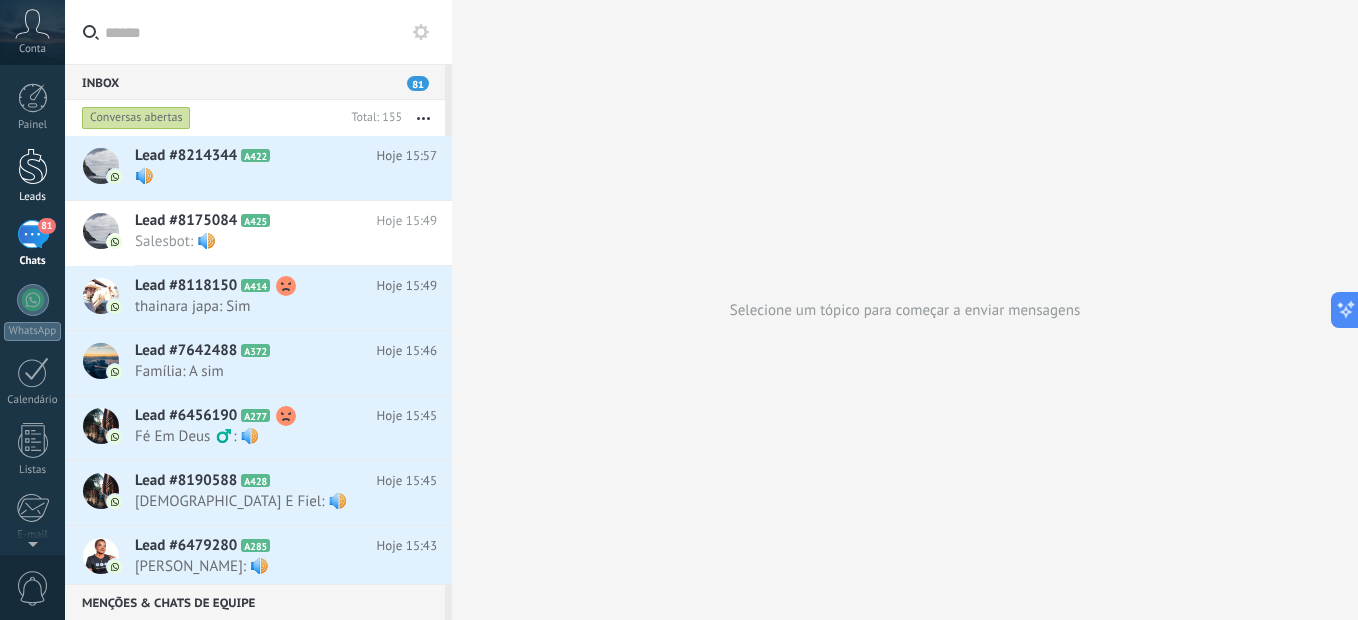 click at bounding box center [33, 166] 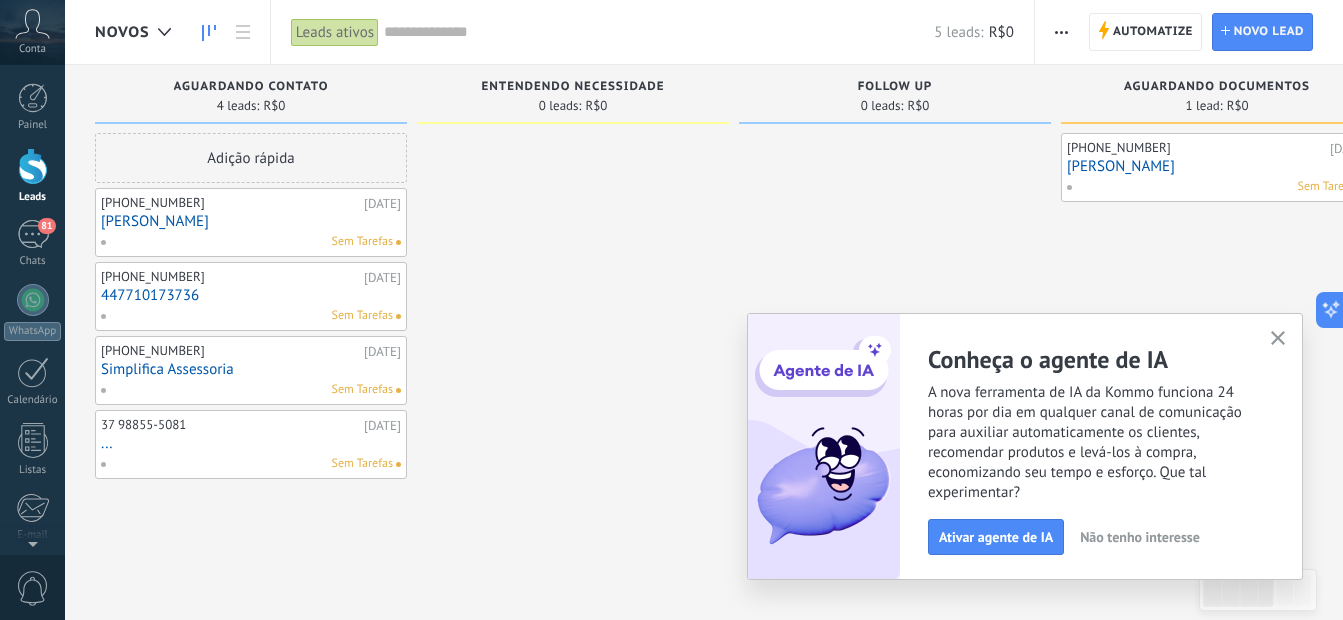 click on "[PERSON_NAME]" at bounding box center (251, 221) 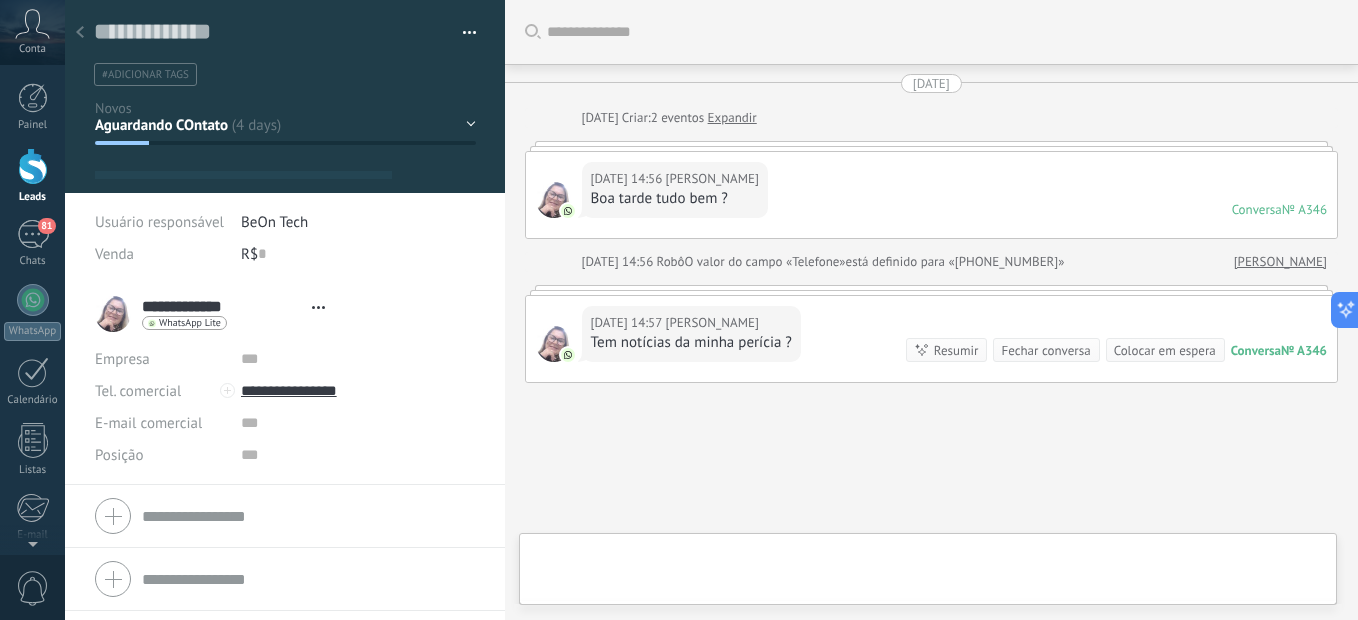 type on "**********" 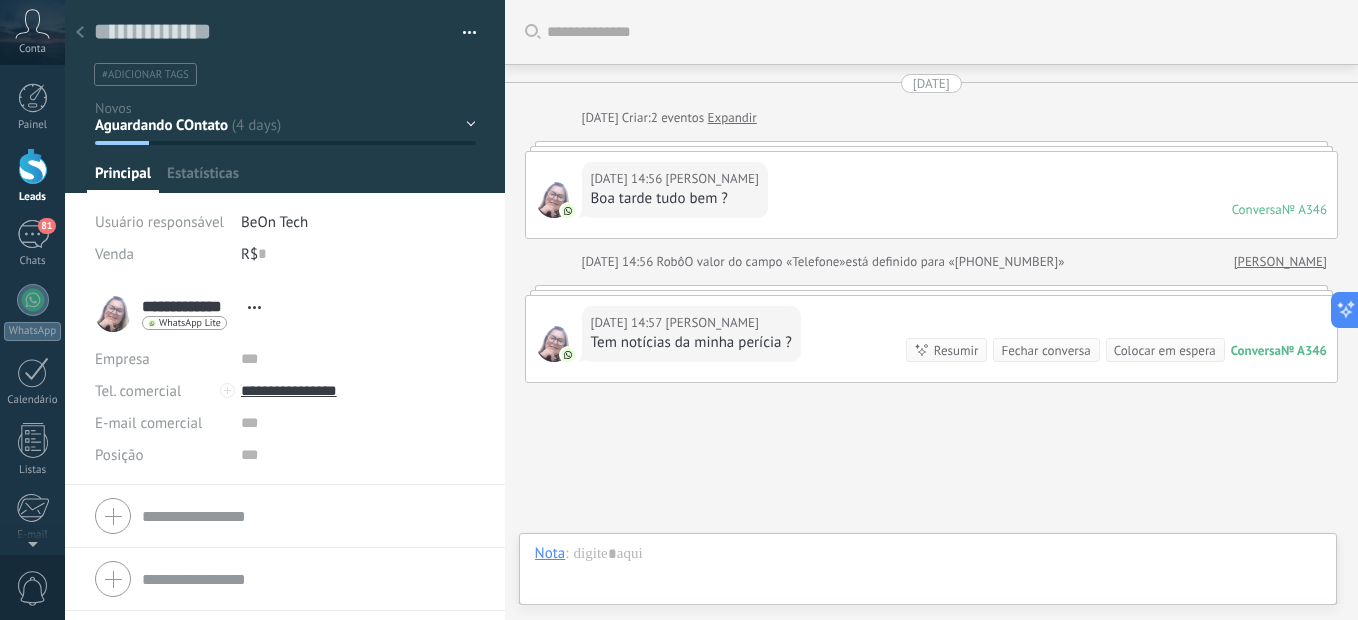 scroll, scrollTop: 112, scrollLeft: 0, axis: vertical 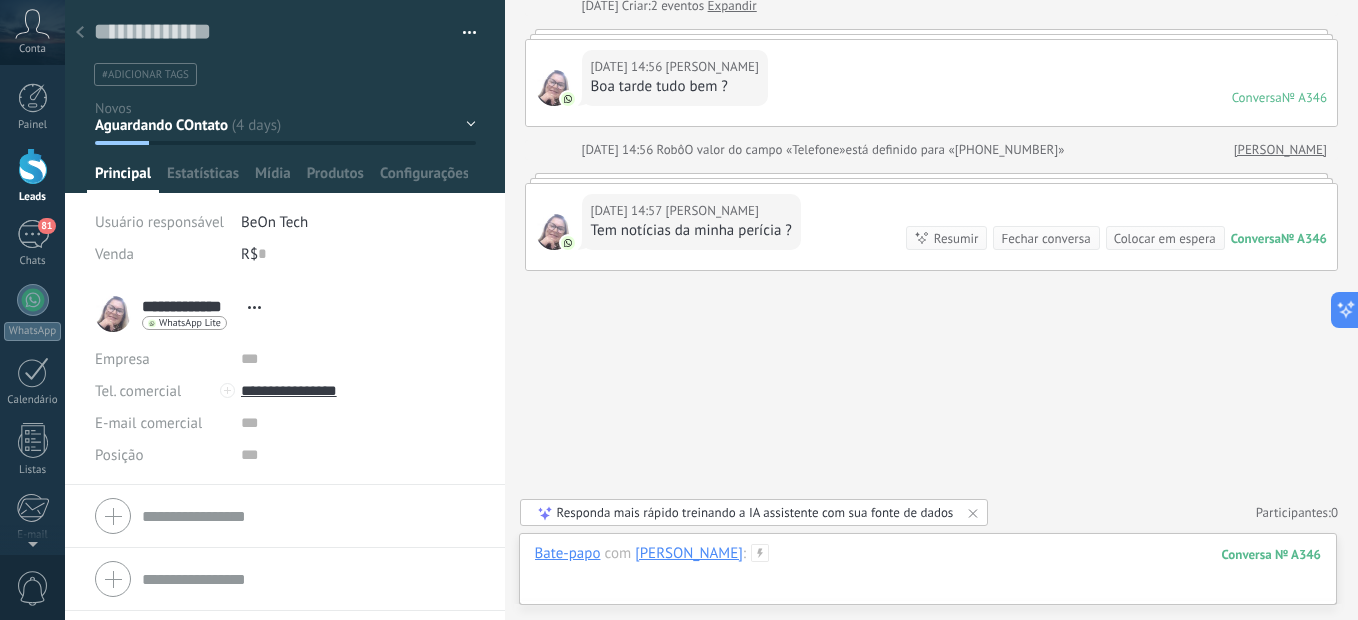 click at bounding box center [928, 574] 